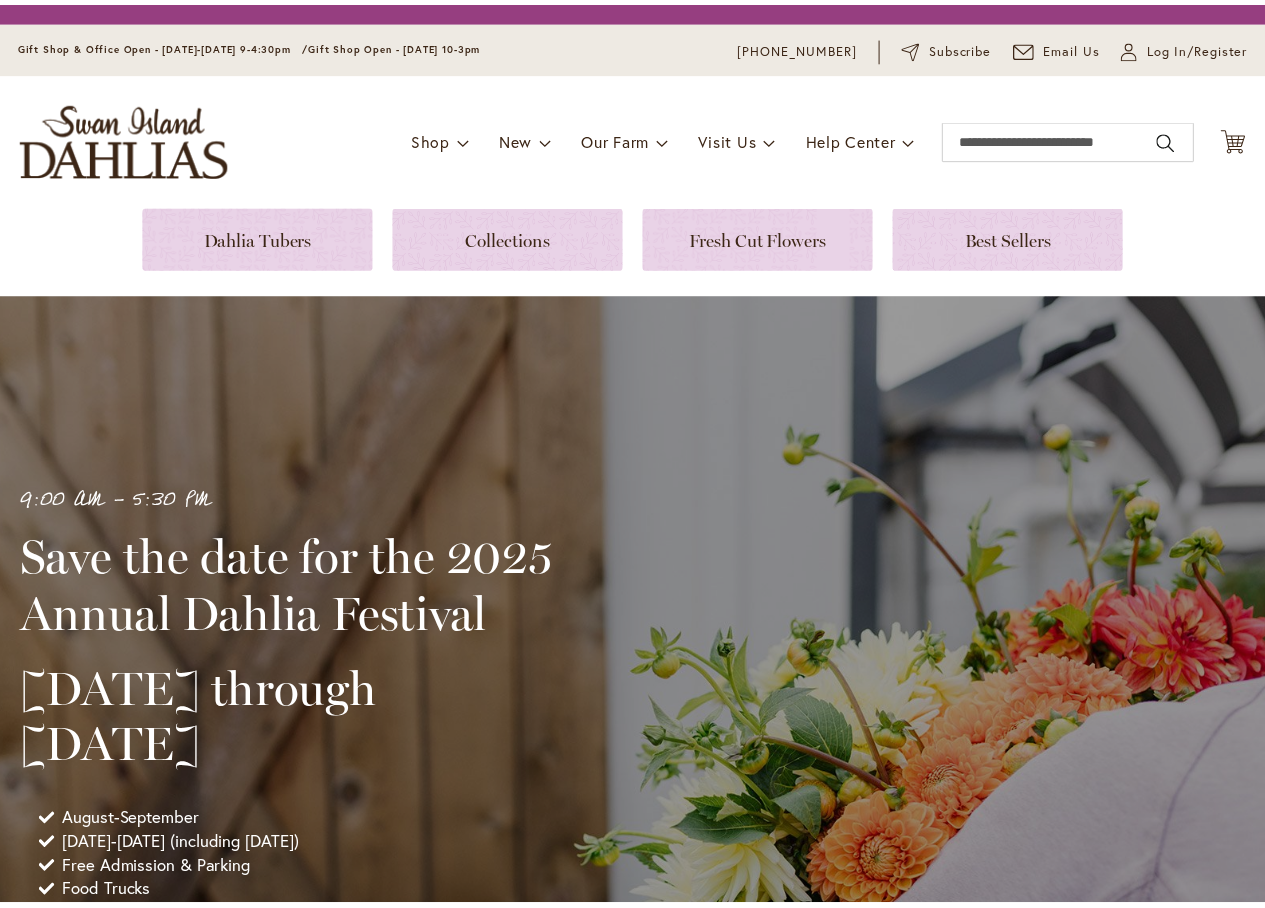 scroll, scrollTop: 0, scrollLeft: 0, axis: both 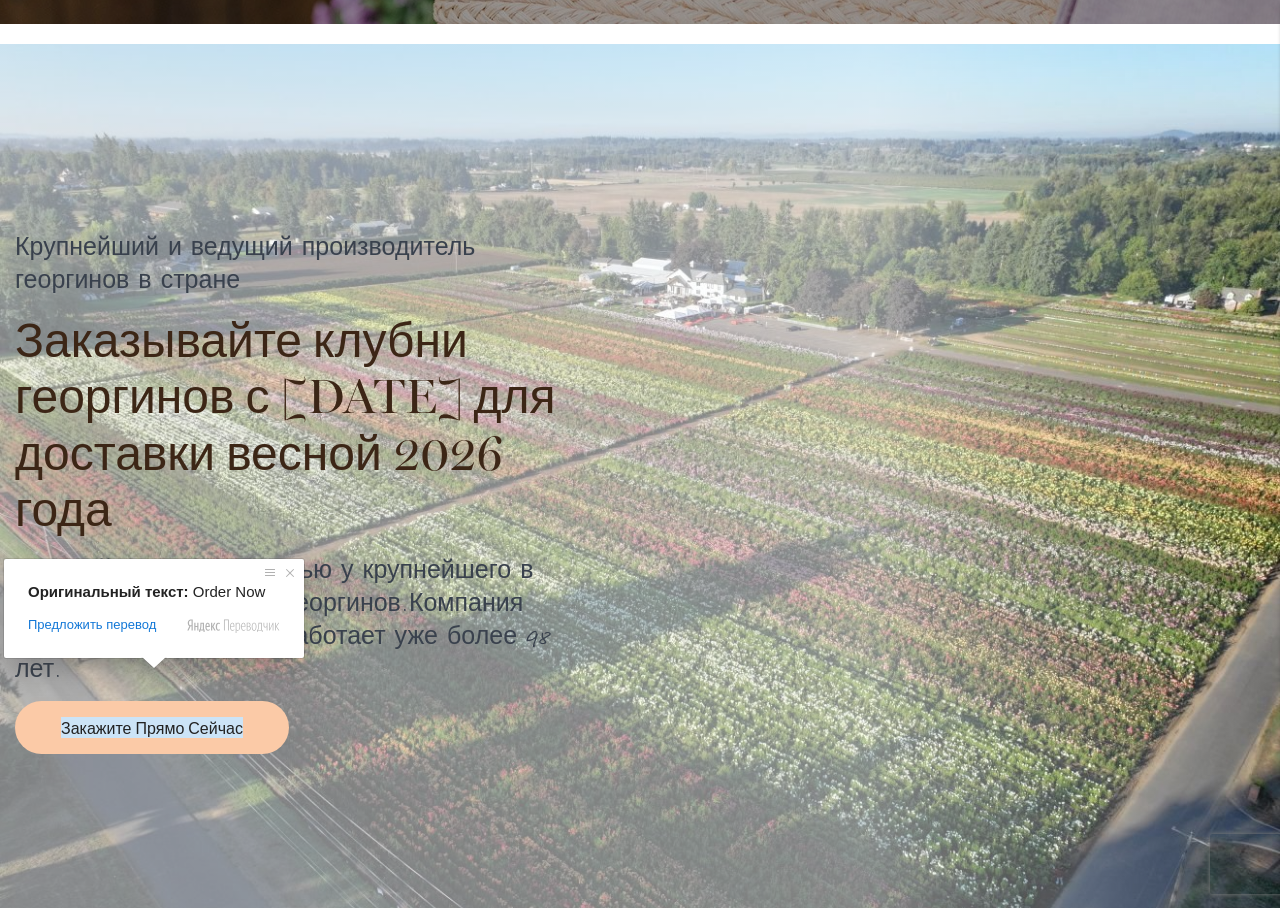 drag, startPoint x: 138, startPoint y: 672, endPoint x: 351, endPoint y: 670, distance: 213.00938 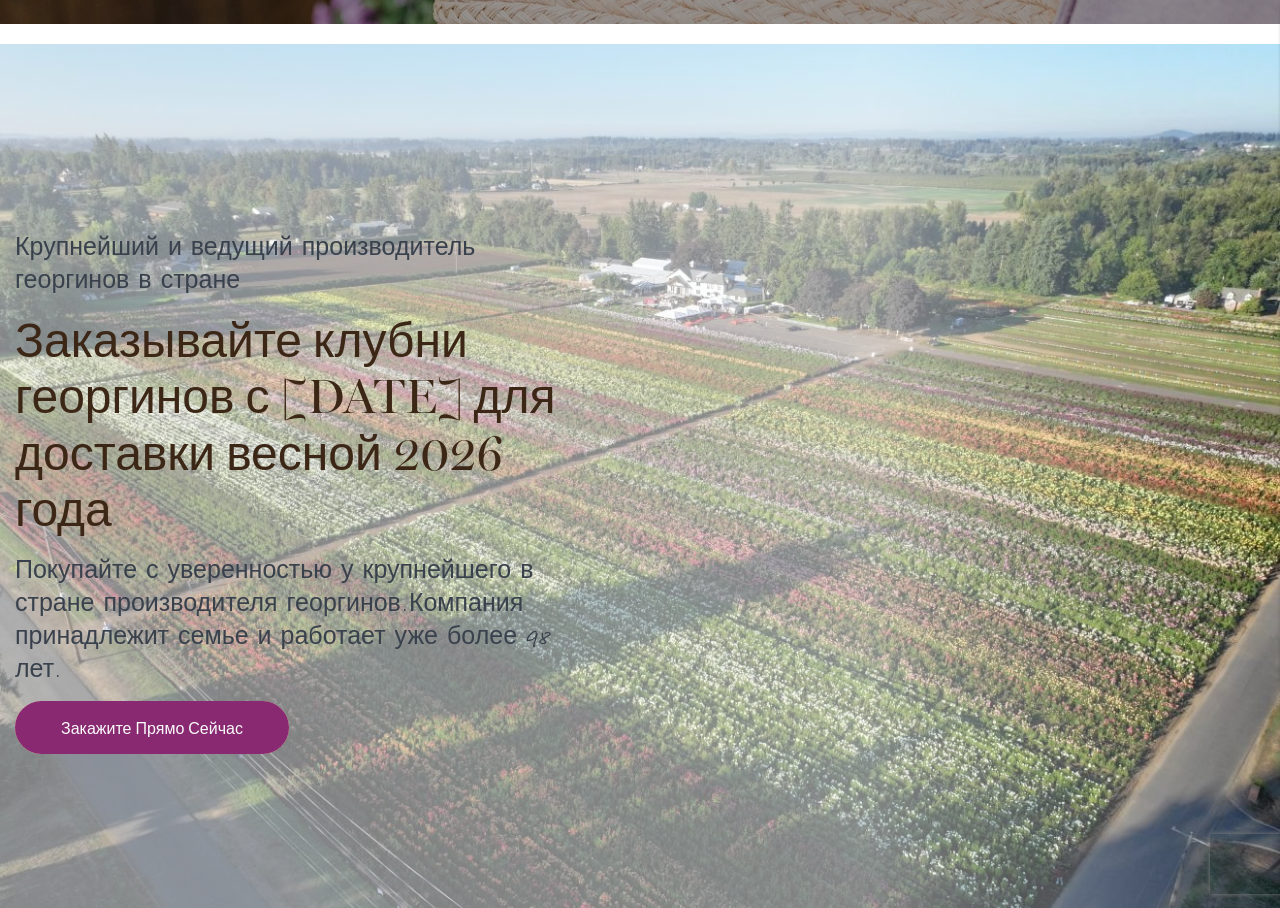 click on "Закажите Прямо Сейчас" at bounding box center (152, 727) 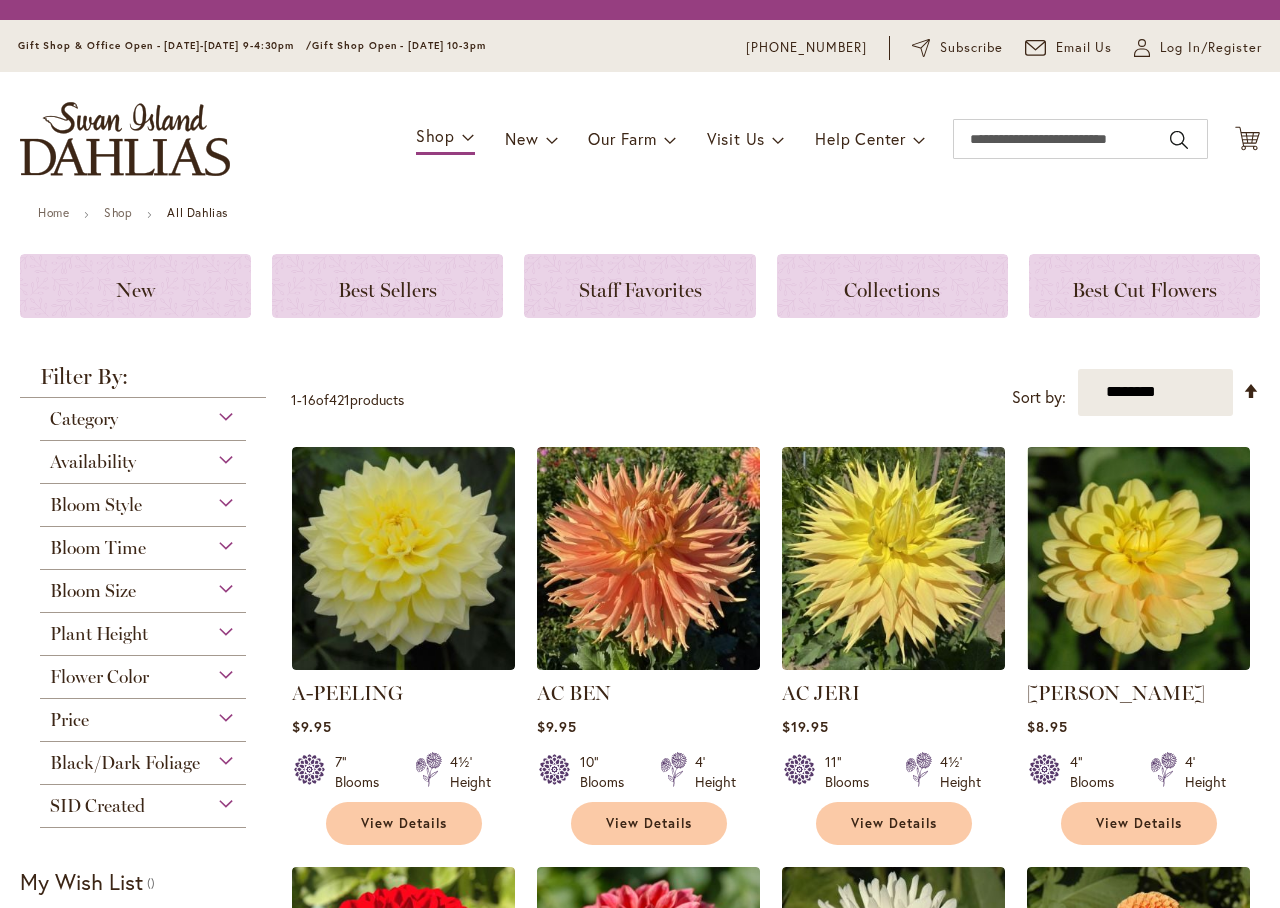 scroll, scrollTop: 0, scrollLeft: 0, axis: both 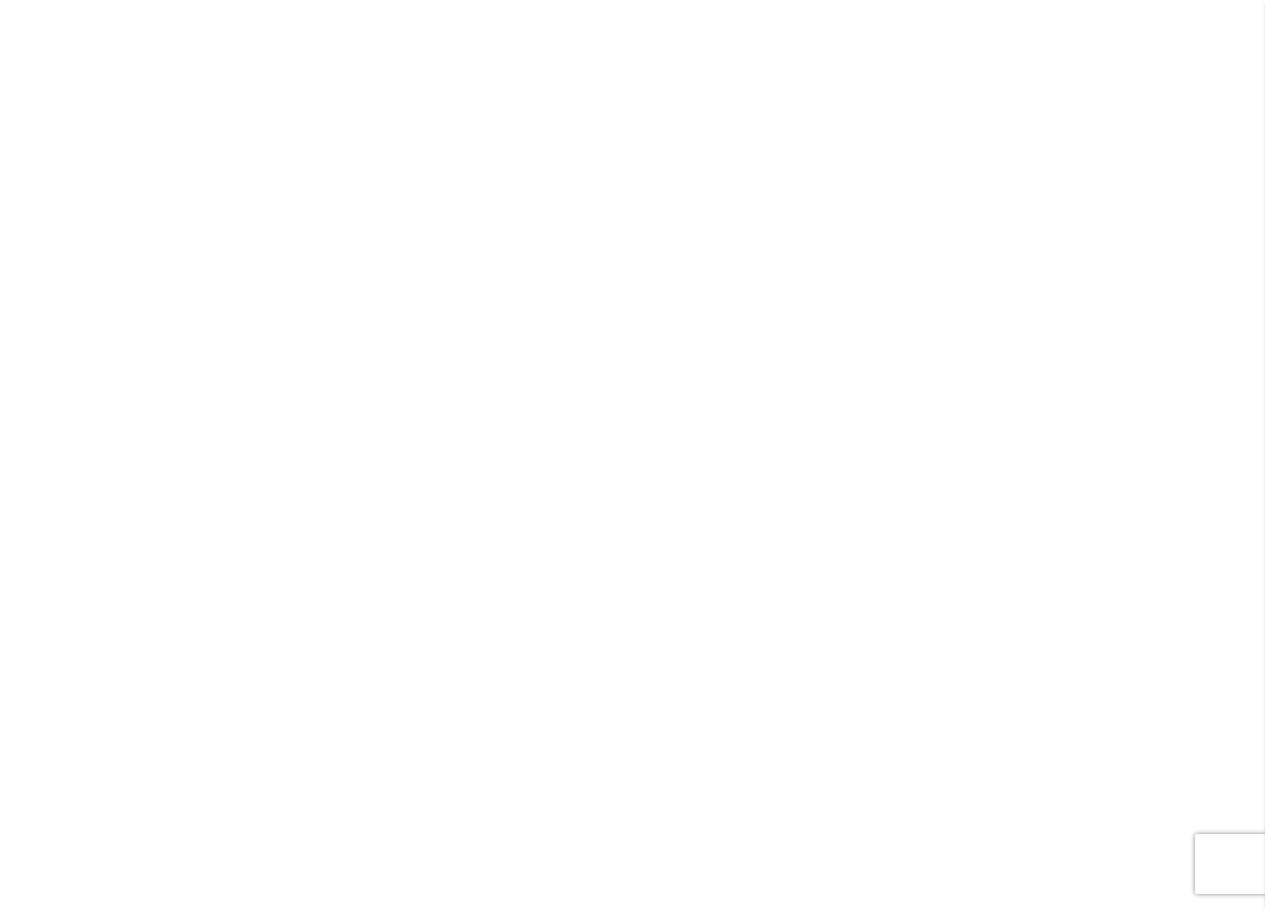 click on "Страница
Далее" at bounding box center (433, -97) 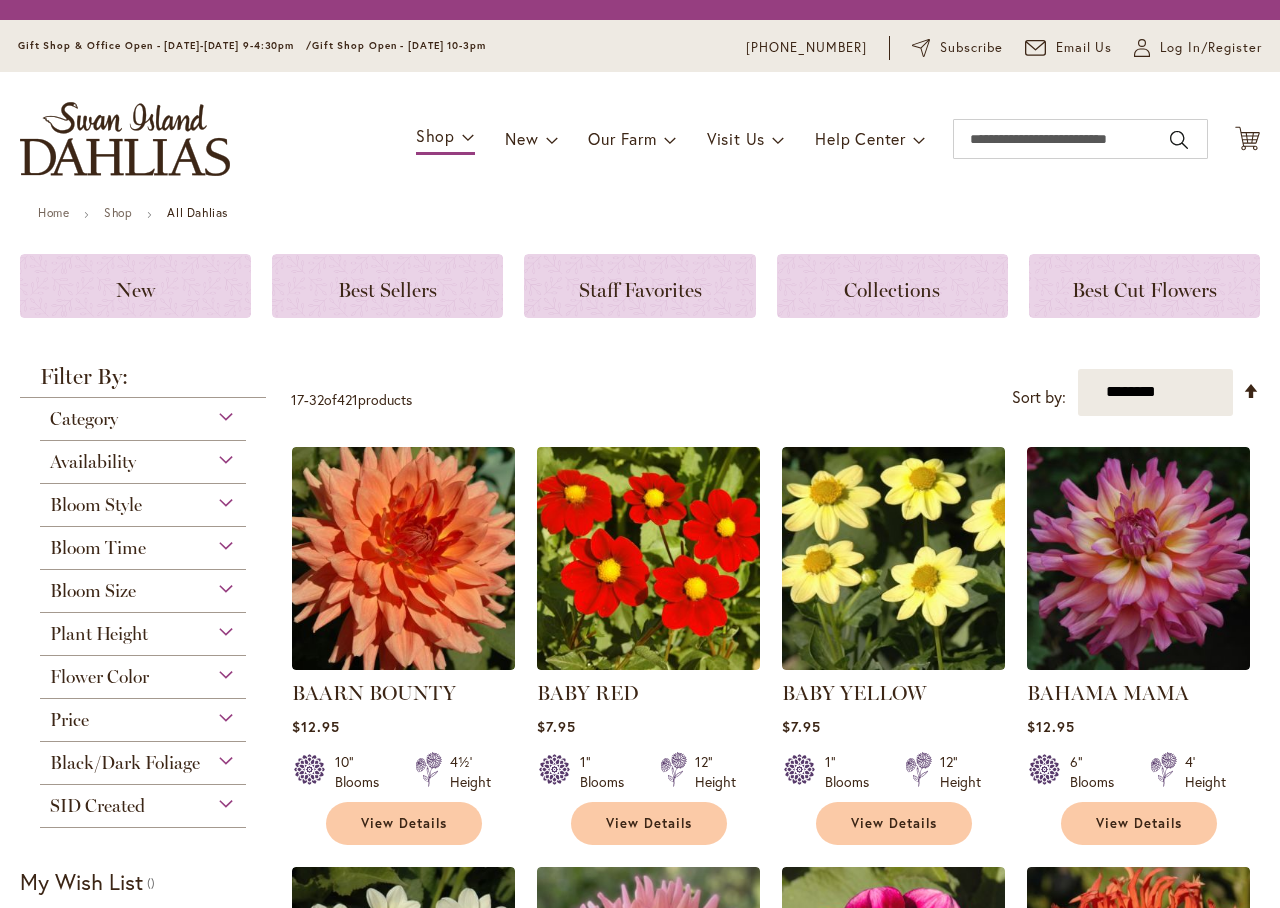 scroll, scrollTop: 0, scrollLeft: 0, axis: both 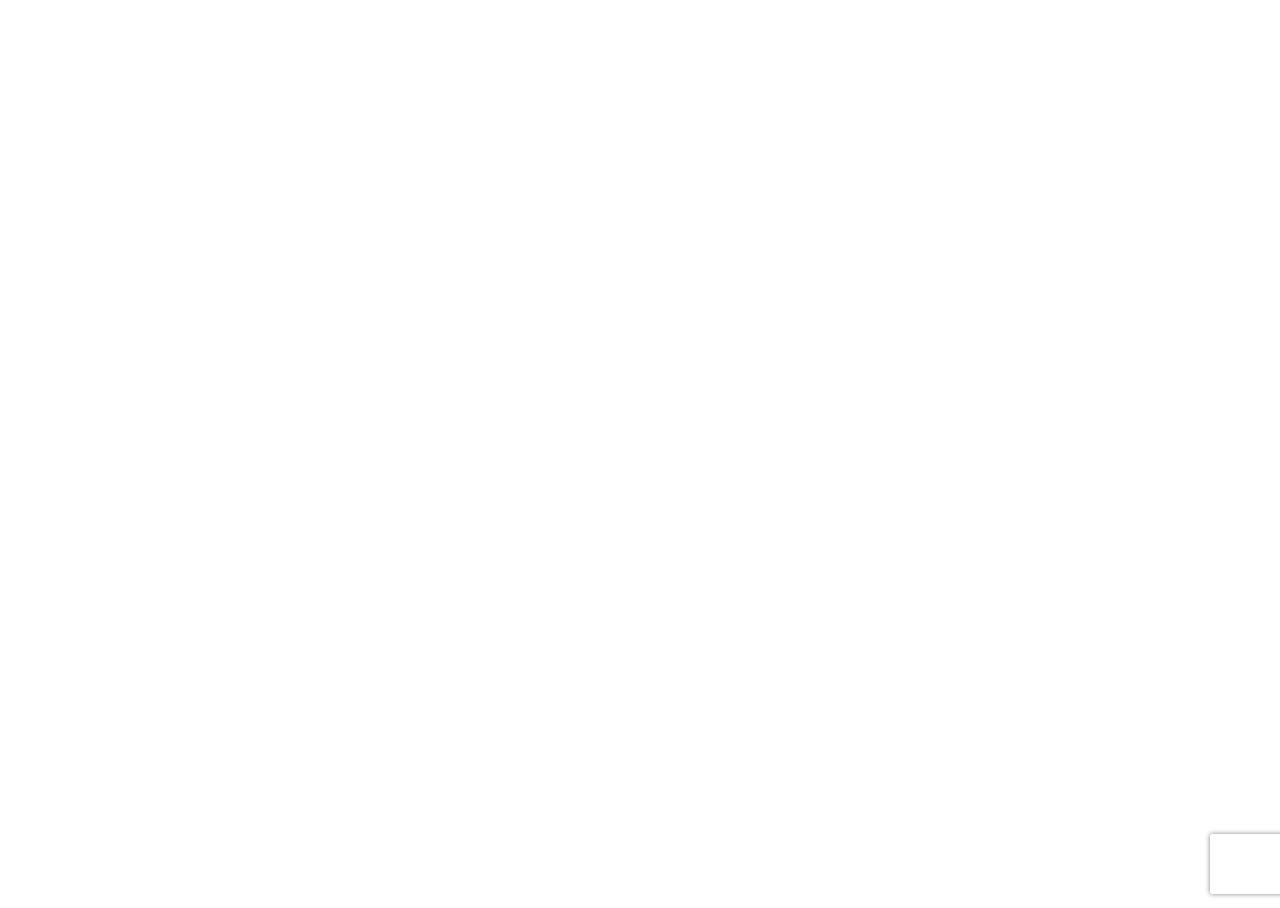 click on "Sold Out
BEEP BEEP
Rating:
87%
3                  Reviews
$14.95
5" Blooms
4½' Height" at bounding box center [403, -1467] 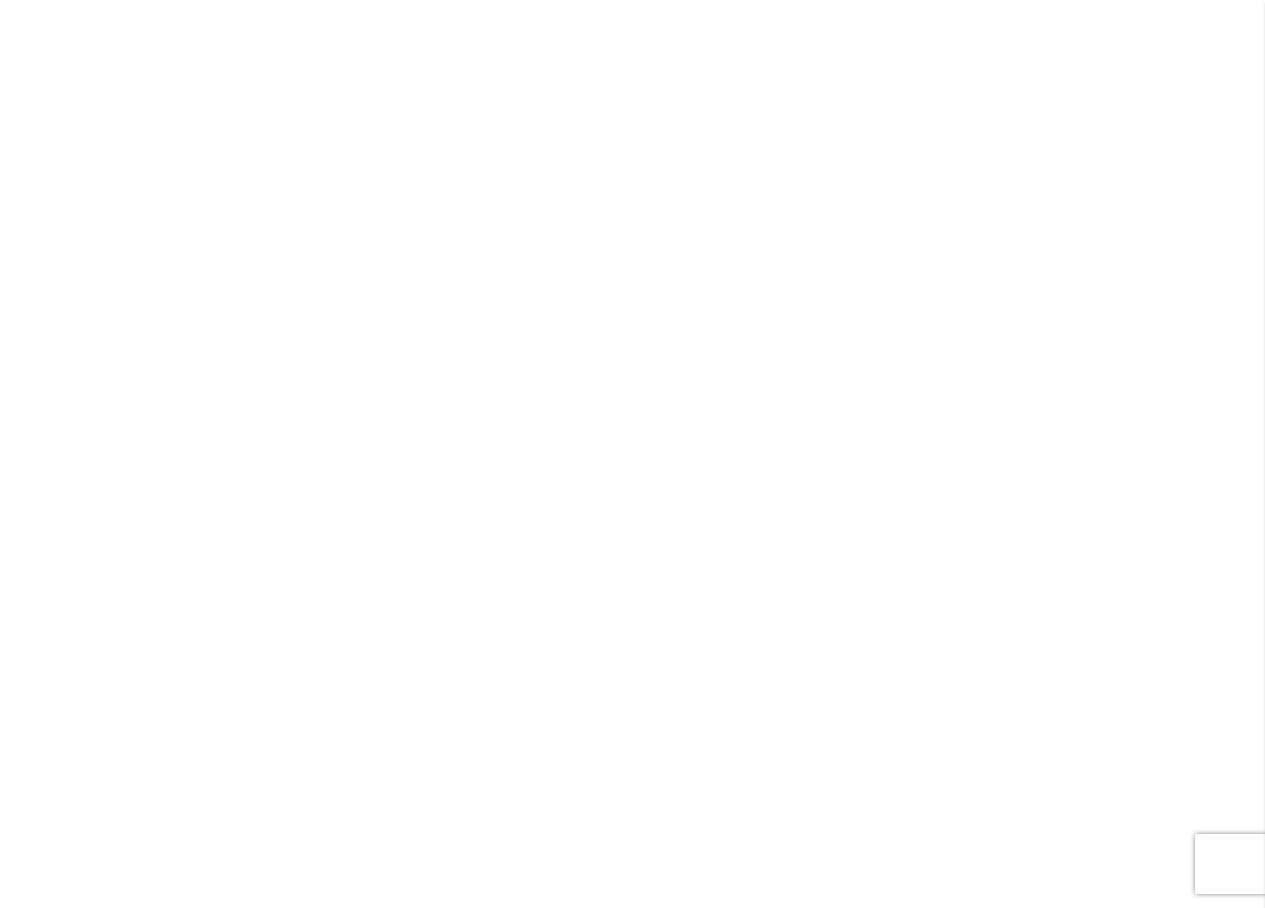 scroll, scrollTop: 1866, scrollLeft: 0, axis: vertical 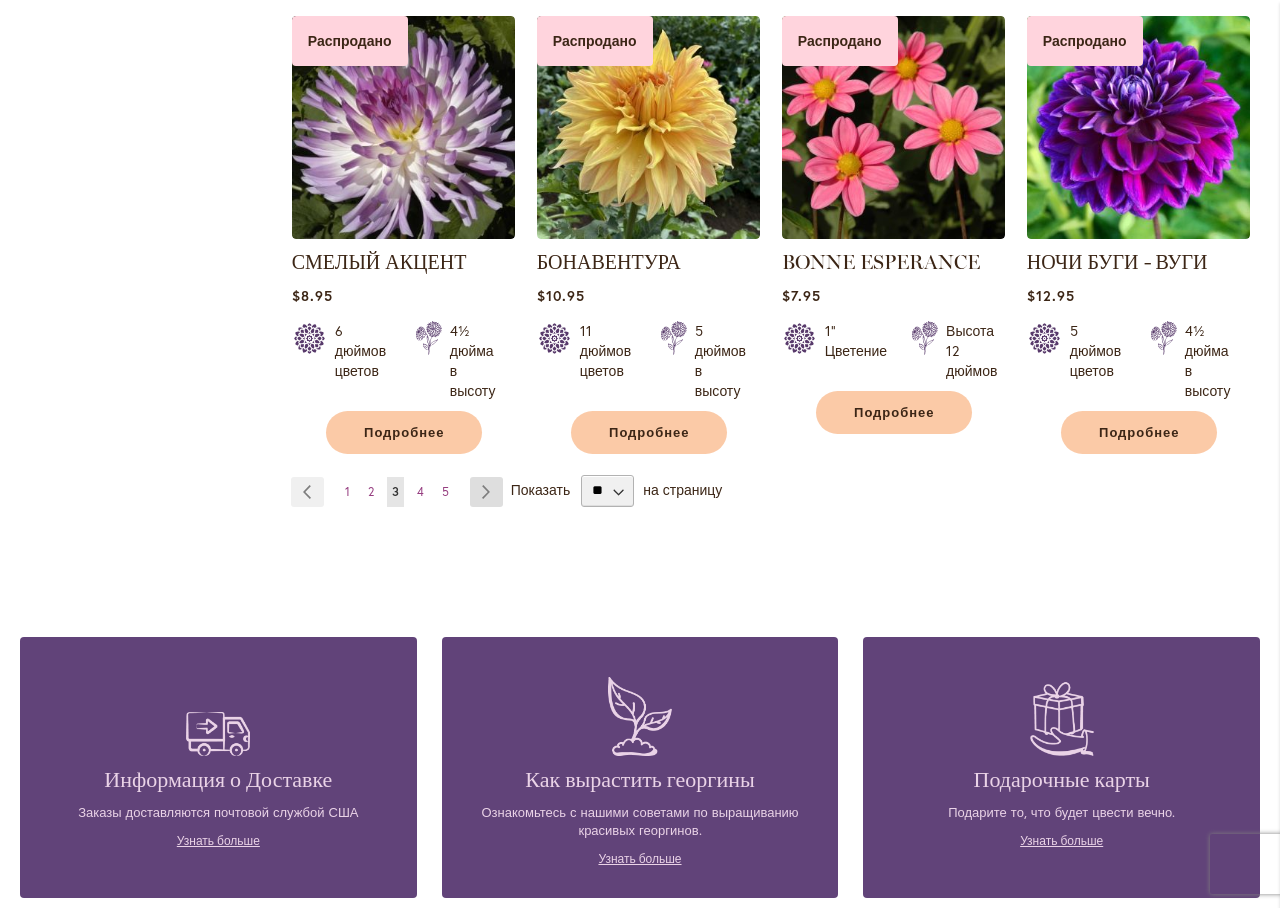 click on "Страница
Далее" at bounding box center [486, 492] 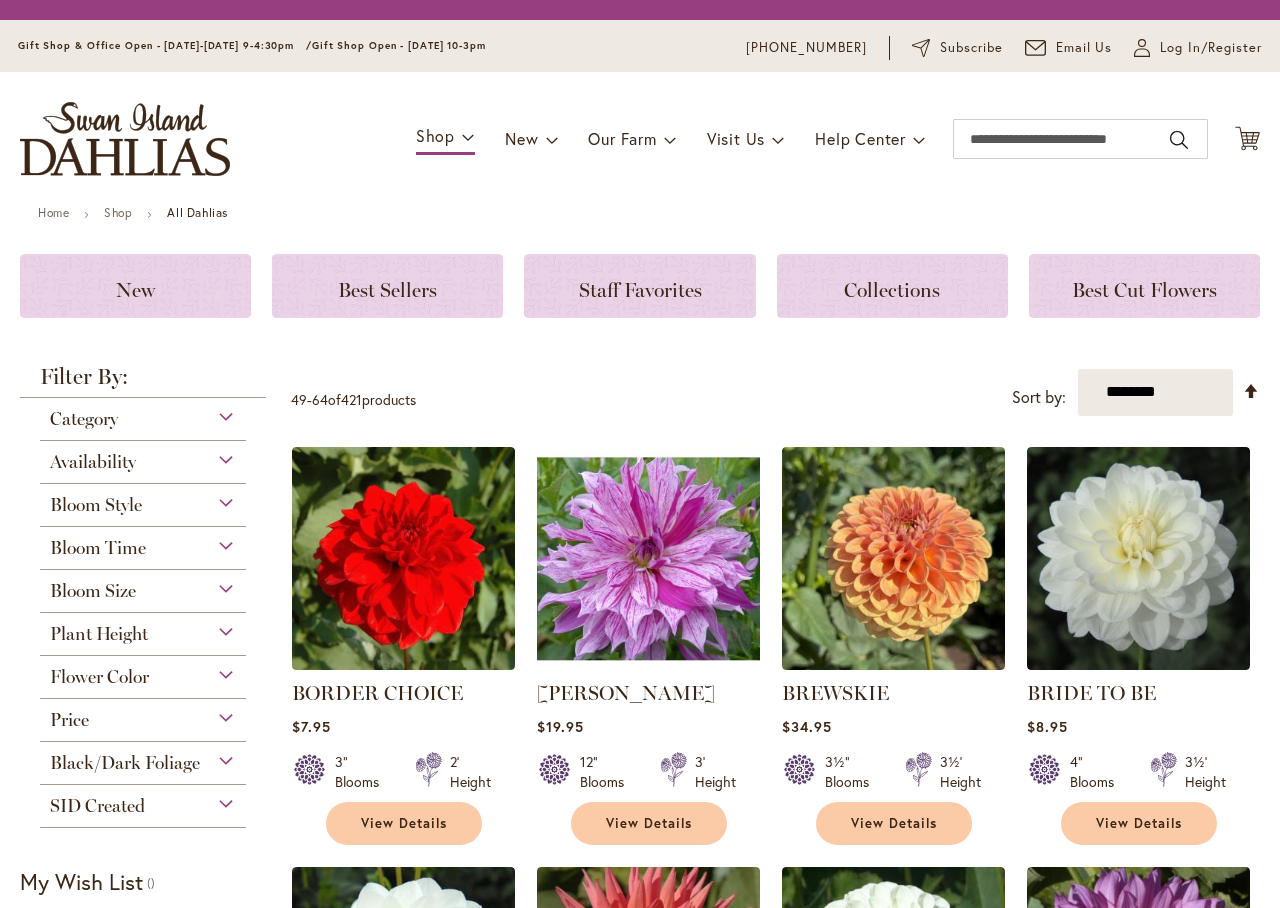 scroll, scrollTop: 0, scrollLeft: 0, axis: both 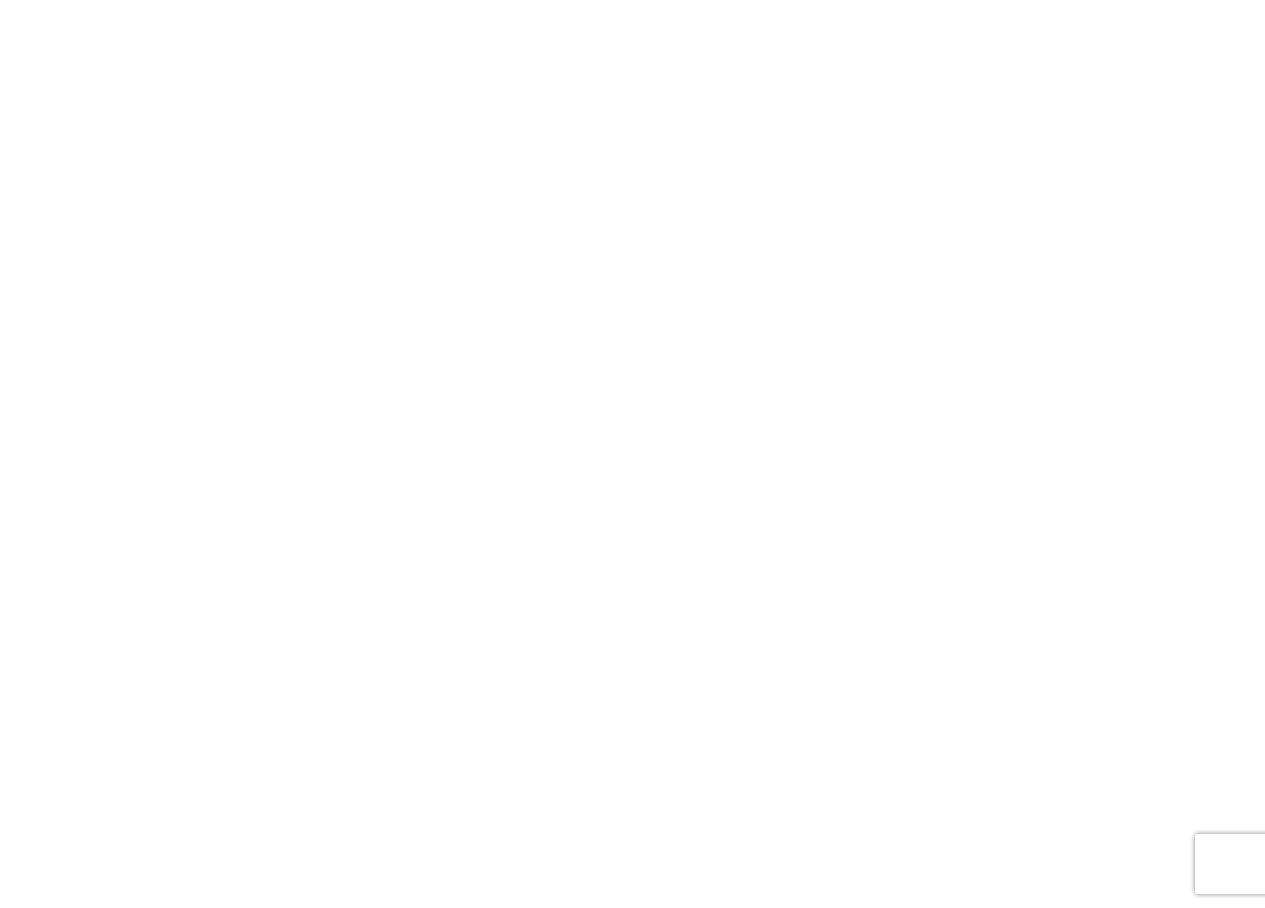 click on "**
**
**
**" at bounding box center [580, 223] 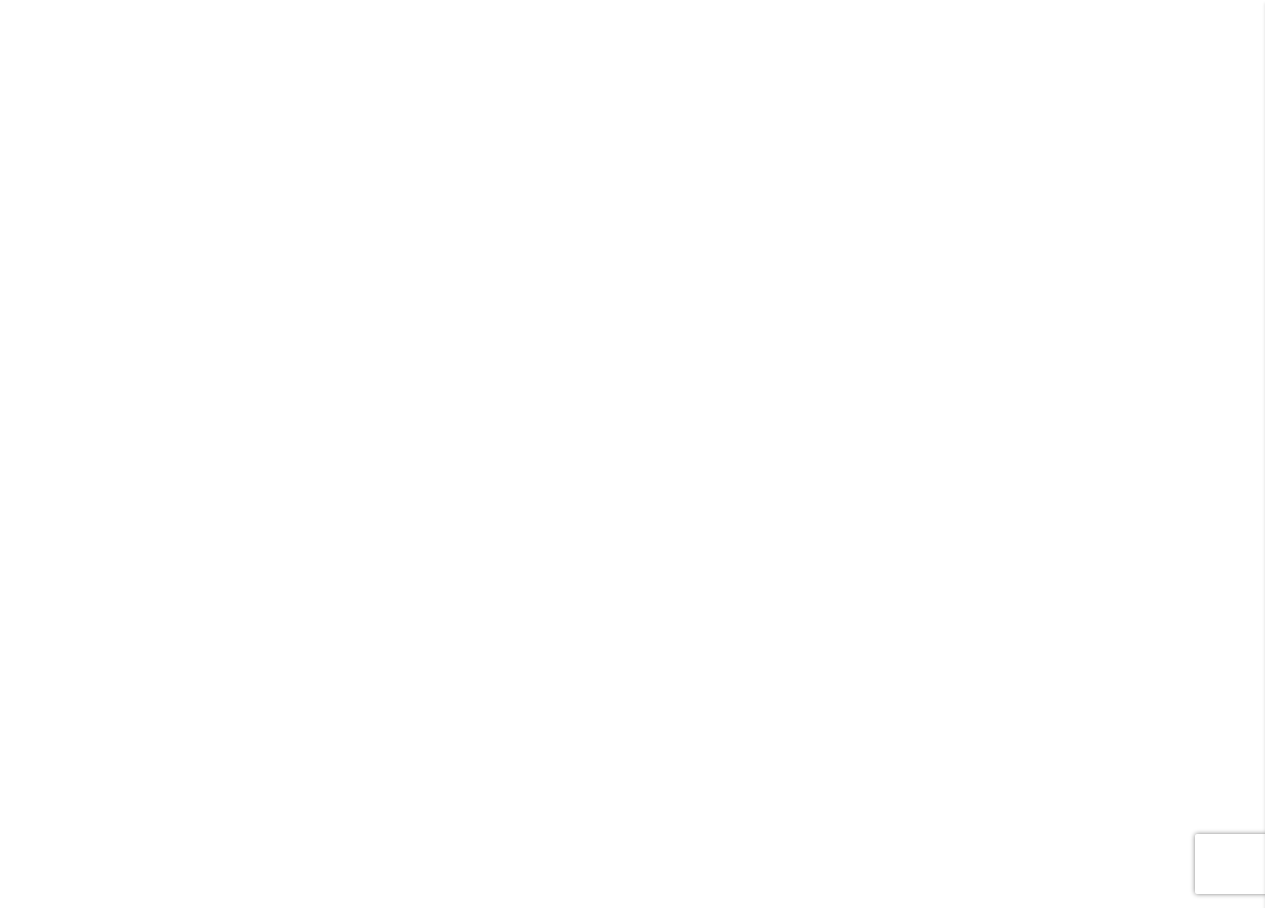 scroll, scrollTop: 1490, scrollLeft: 0, axis: vertical 